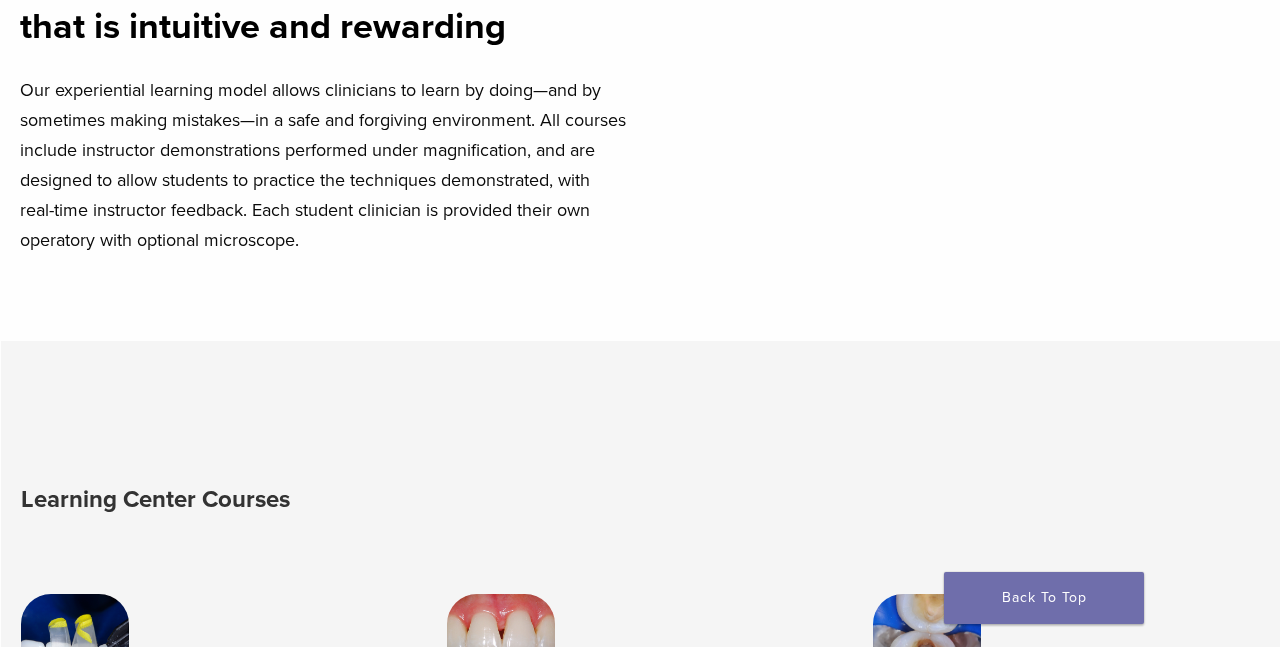 scroll, scrollTop: 0, scrollLeft: 0, axis: both 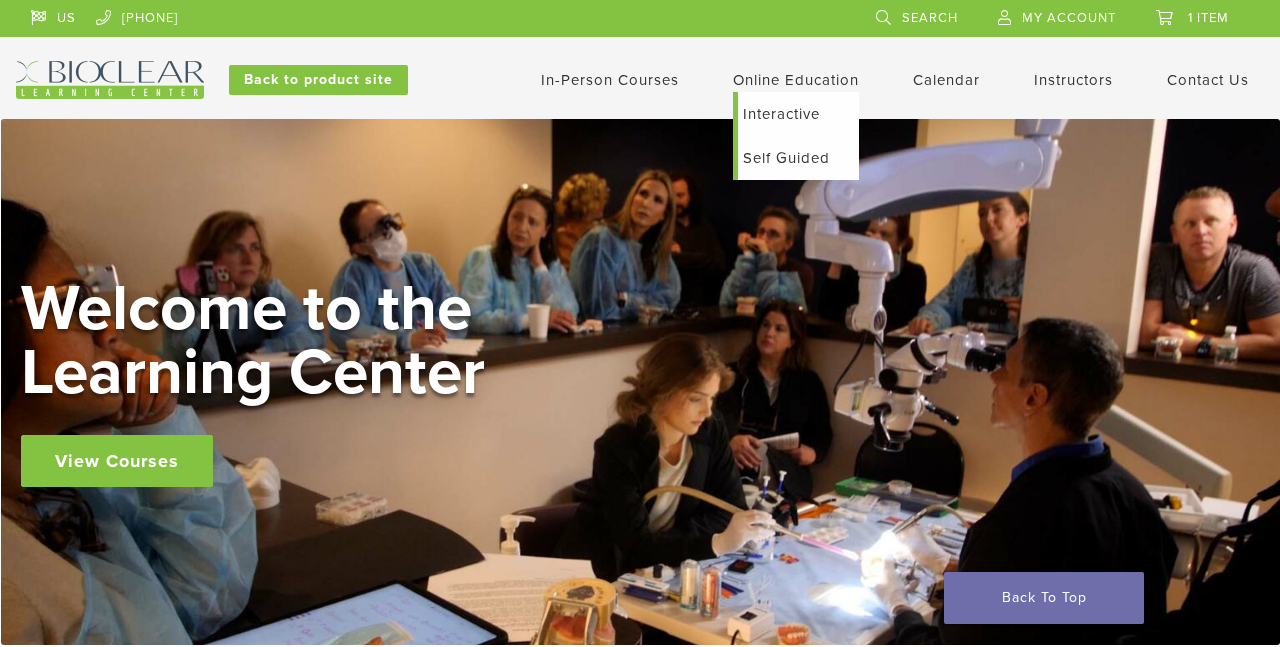 click on "Online Education" at bounding box center (796, 80) 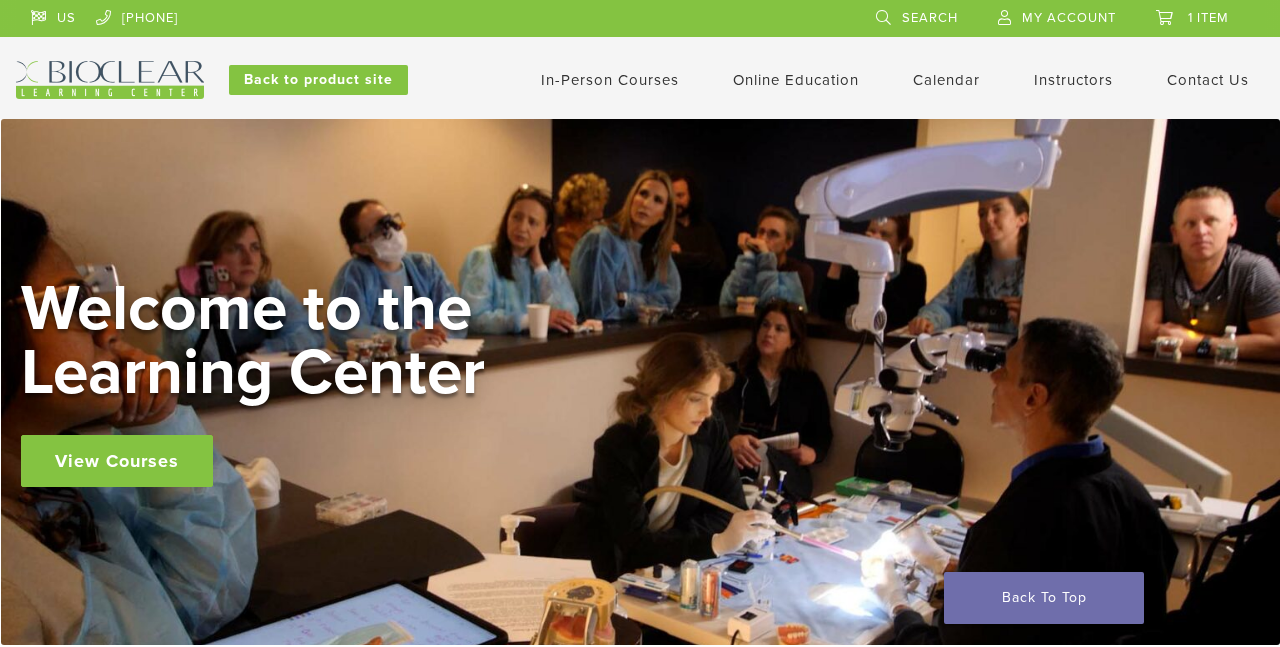 click on "In-Person Courses" at bounding box center (610, 80) 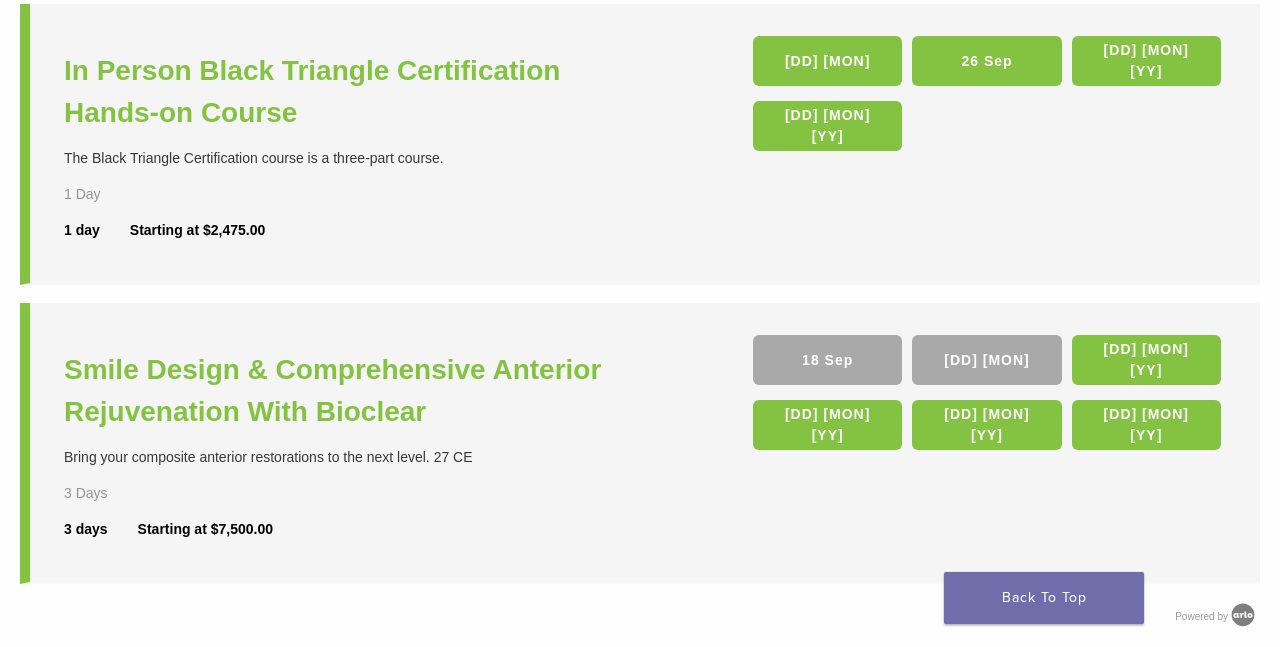 scroll, scrollTop: 0, scrollLeft: 0, axis: both 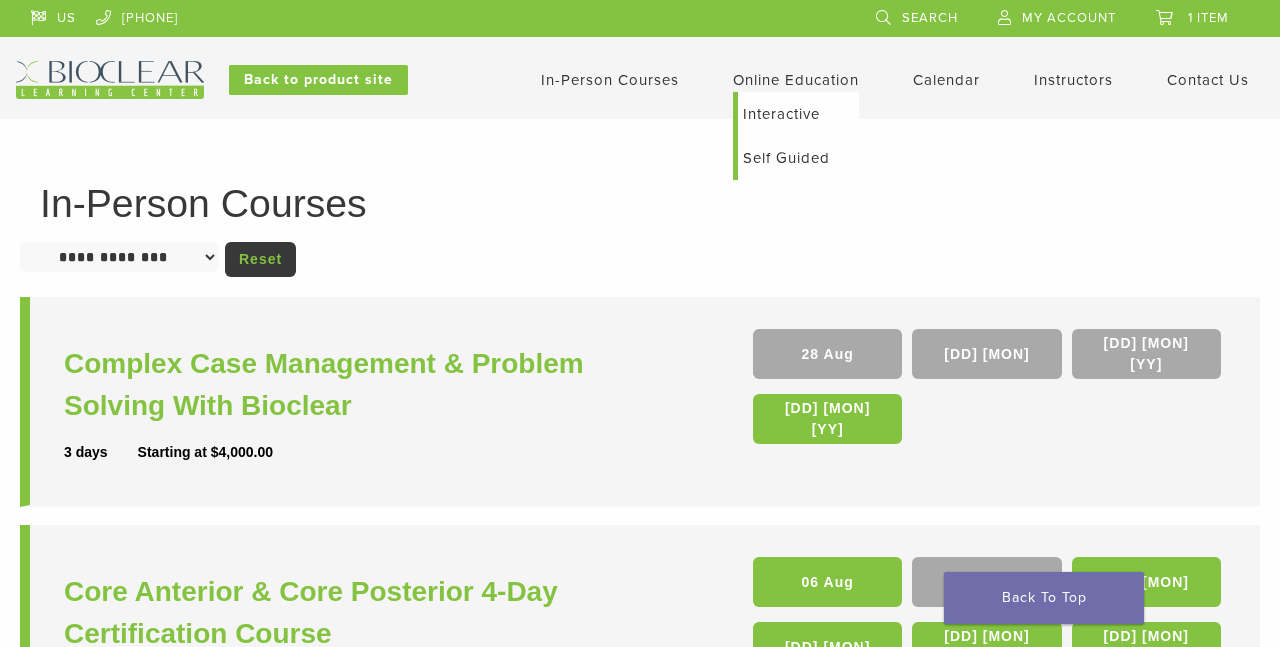 click on "Online Education" at bounding box center [796, 80] 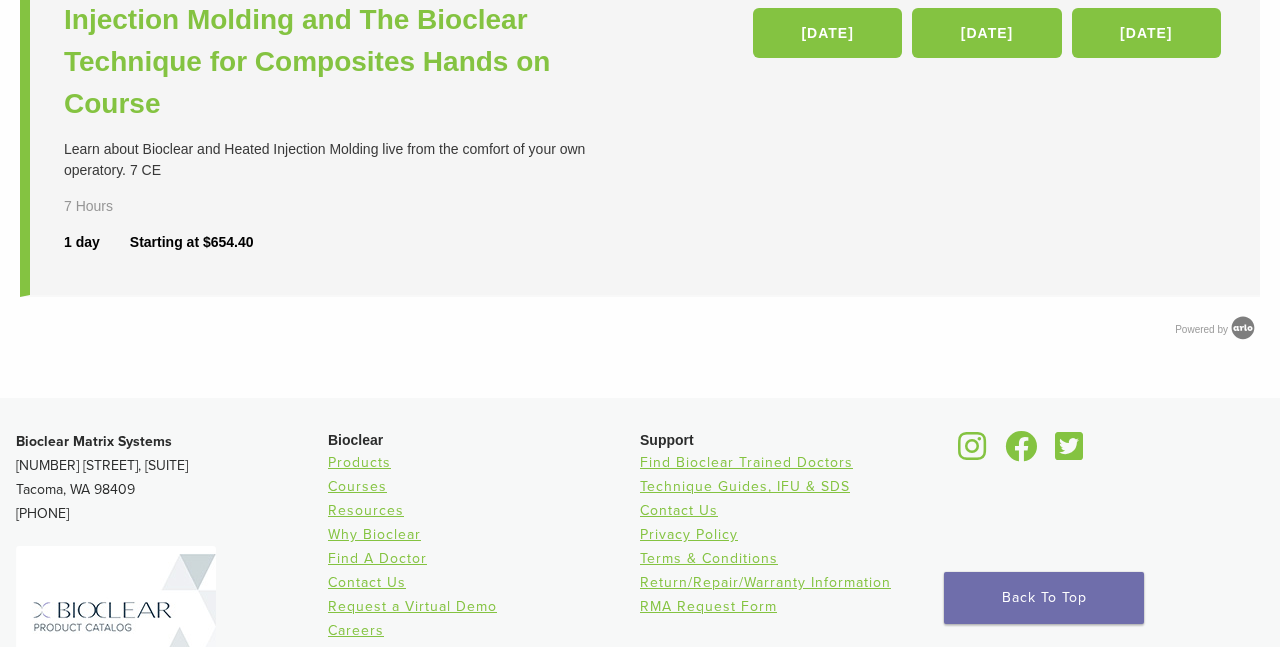 scroll, scrollTop: 0, scrollLeft: 0, axis: both 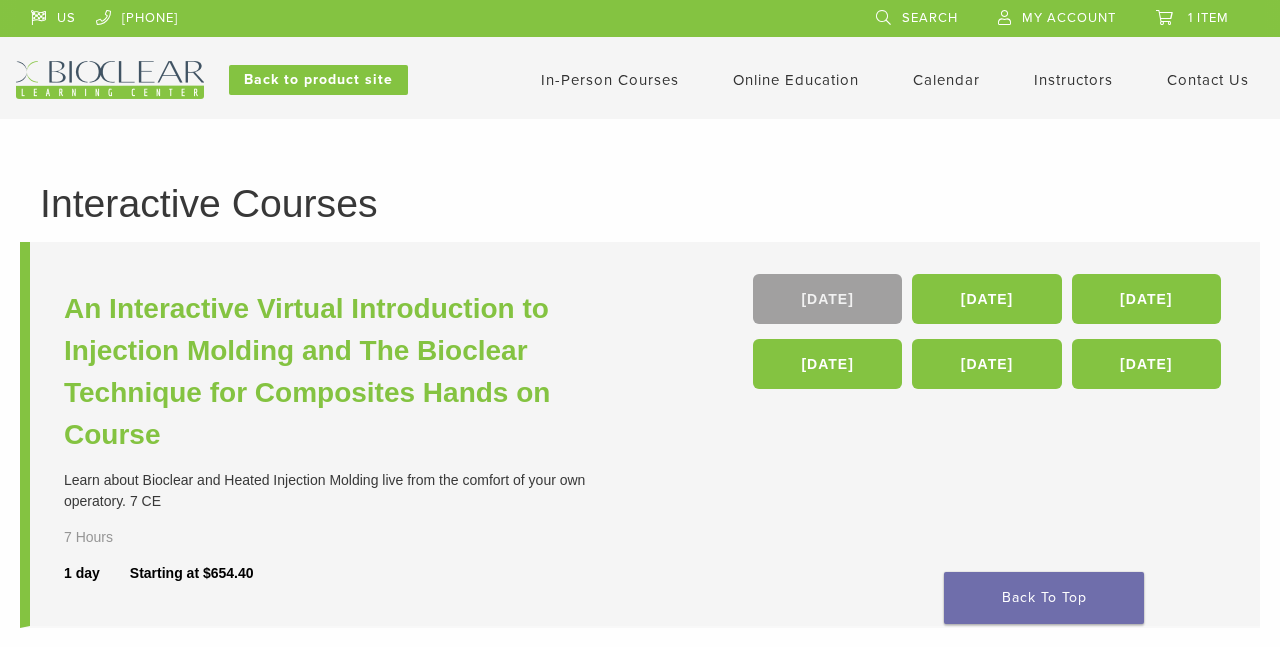 click on "19 Sep" at bounding box center [827, 299] 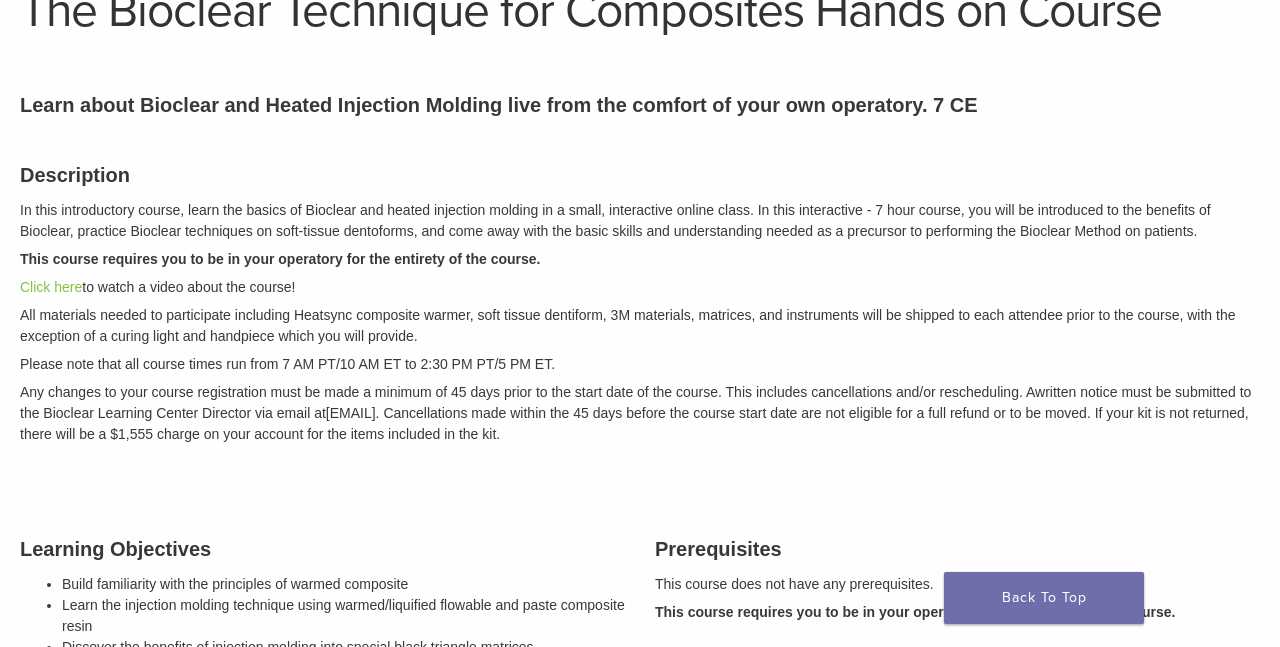 scroll, scrollTop: 0, scrollLeft: 0, axis: both 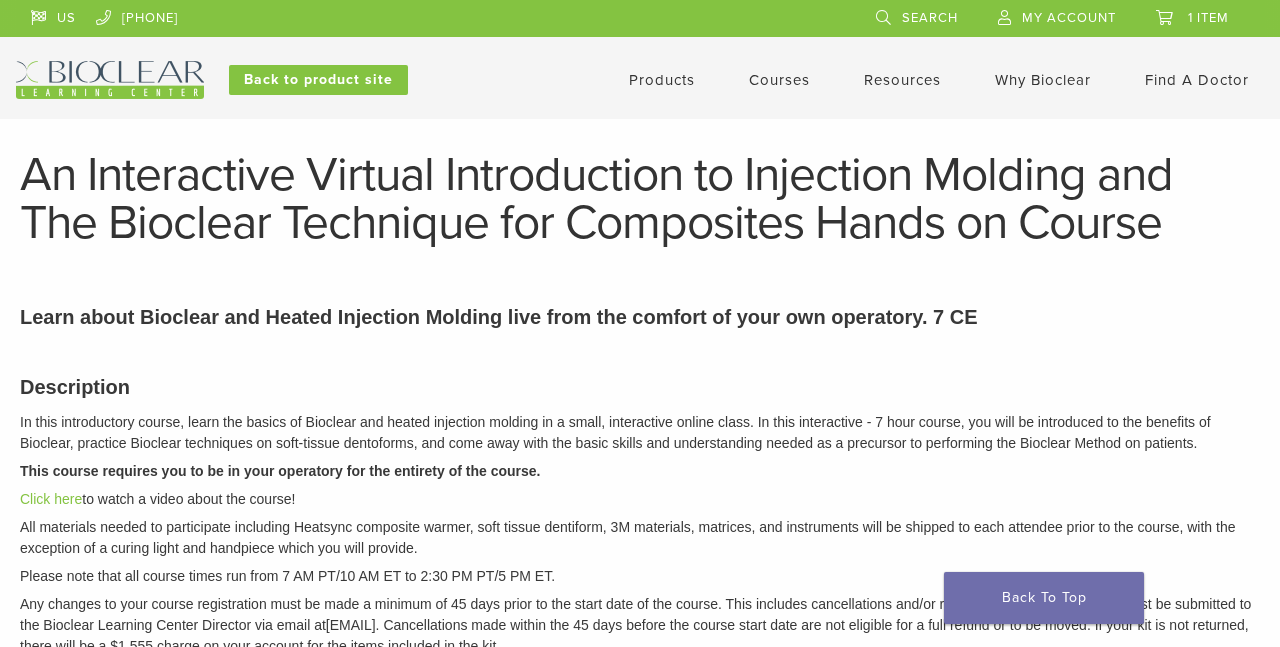 click on "Courses" at bounding box center (779, 80) 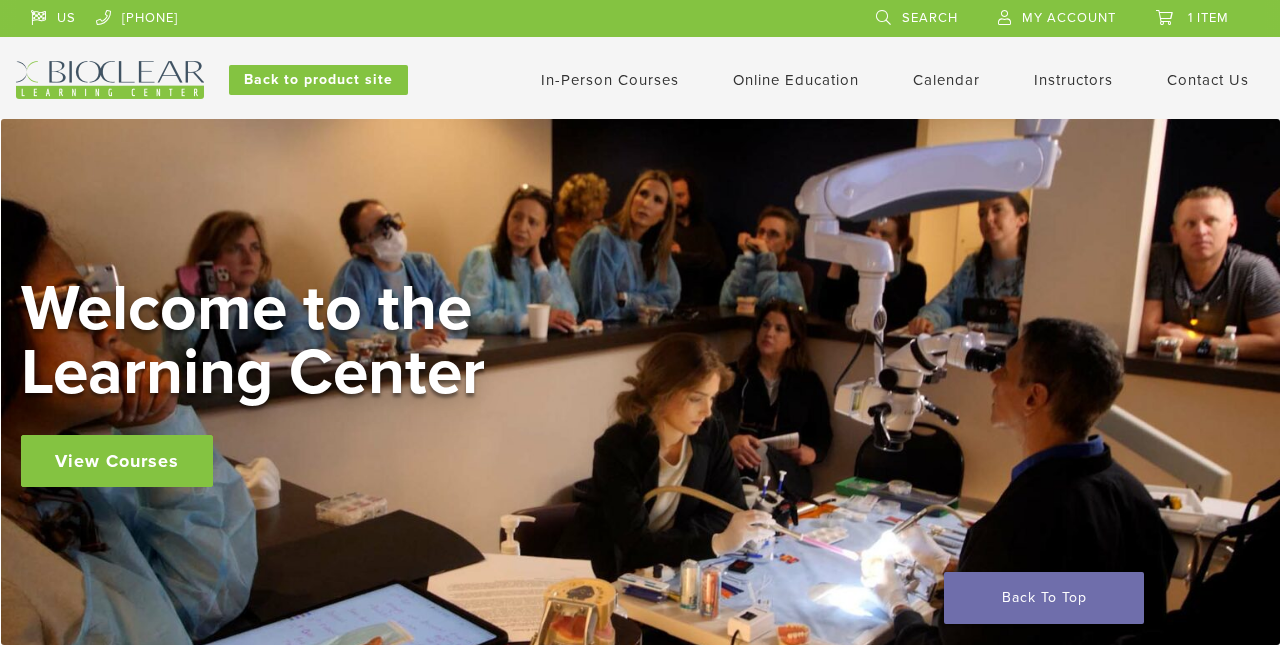 scroll, scrollTop: 0, scrollLeft: 0, axis: both 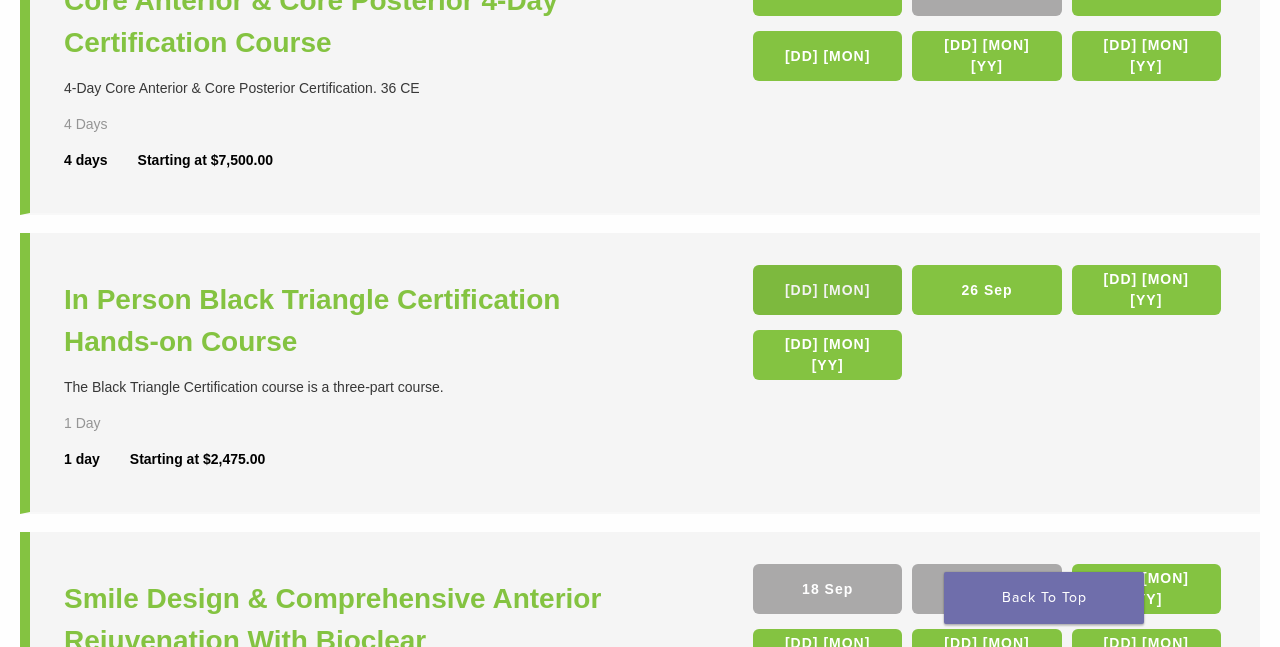 click on "[DD] [MON]" at bounding box center [827, 290] 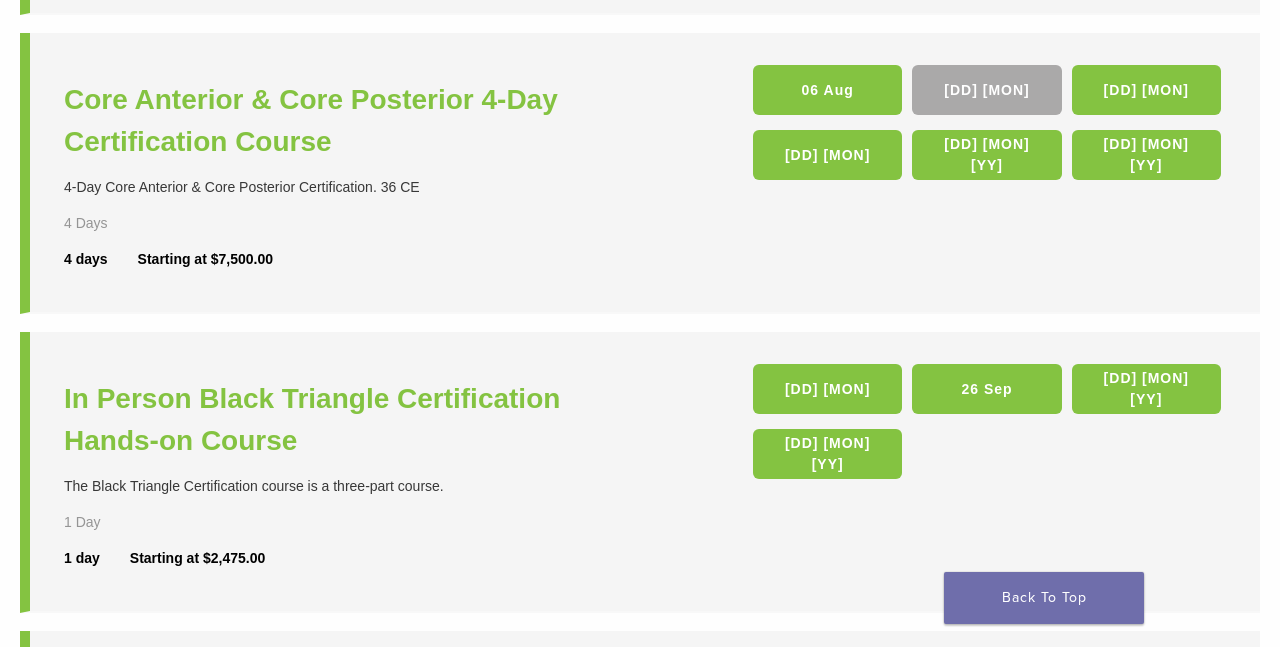 scroll, scrollTop: 0, scrollLeft: 0, axis: both 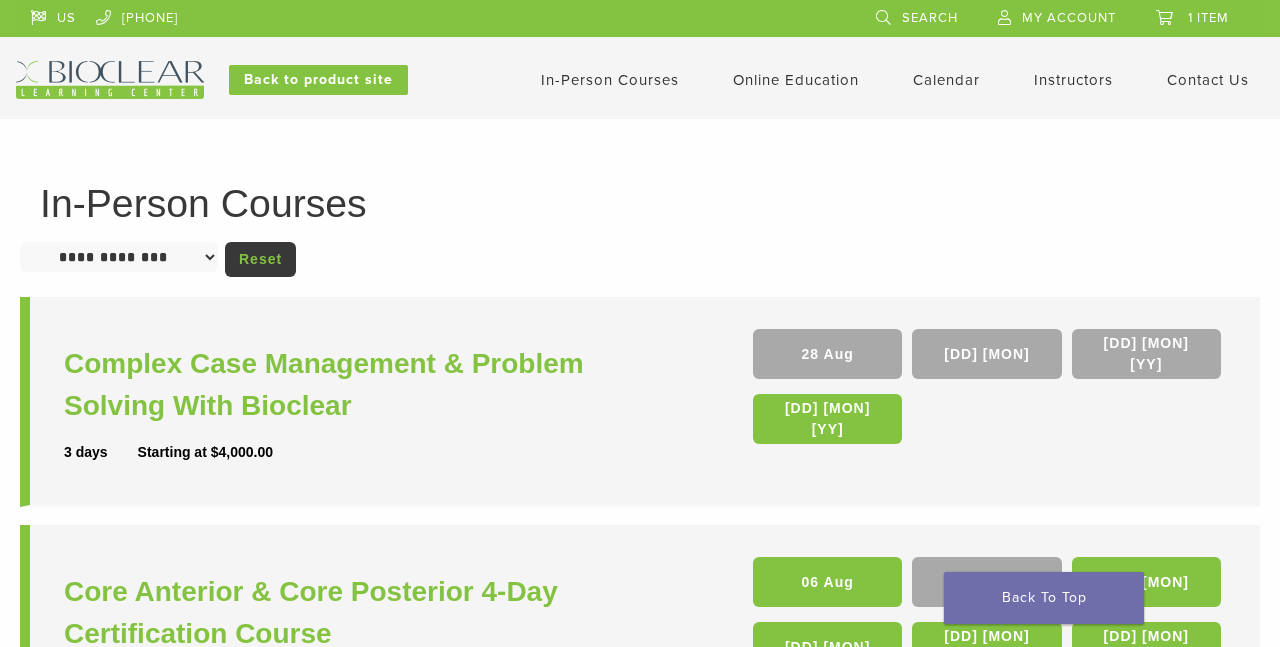 click on "Calendar" at bounding box center (946, 80) 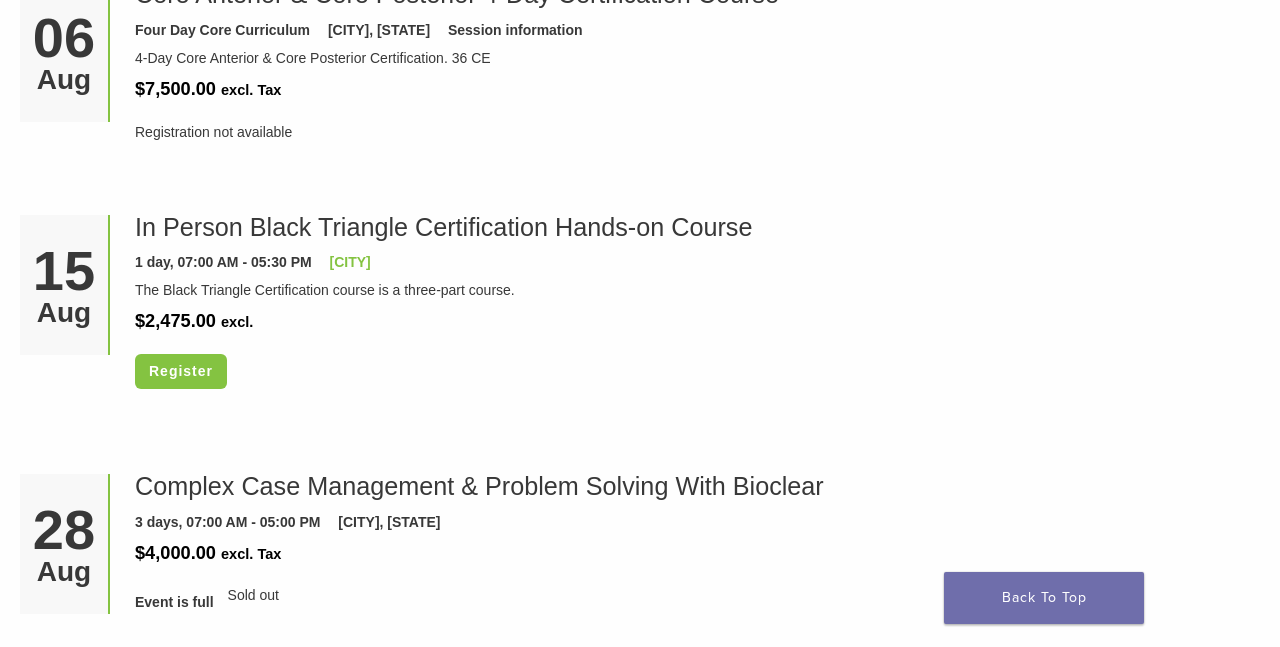 scroll, scrollTop: 436, scrollLeft: 0, axis: vertical 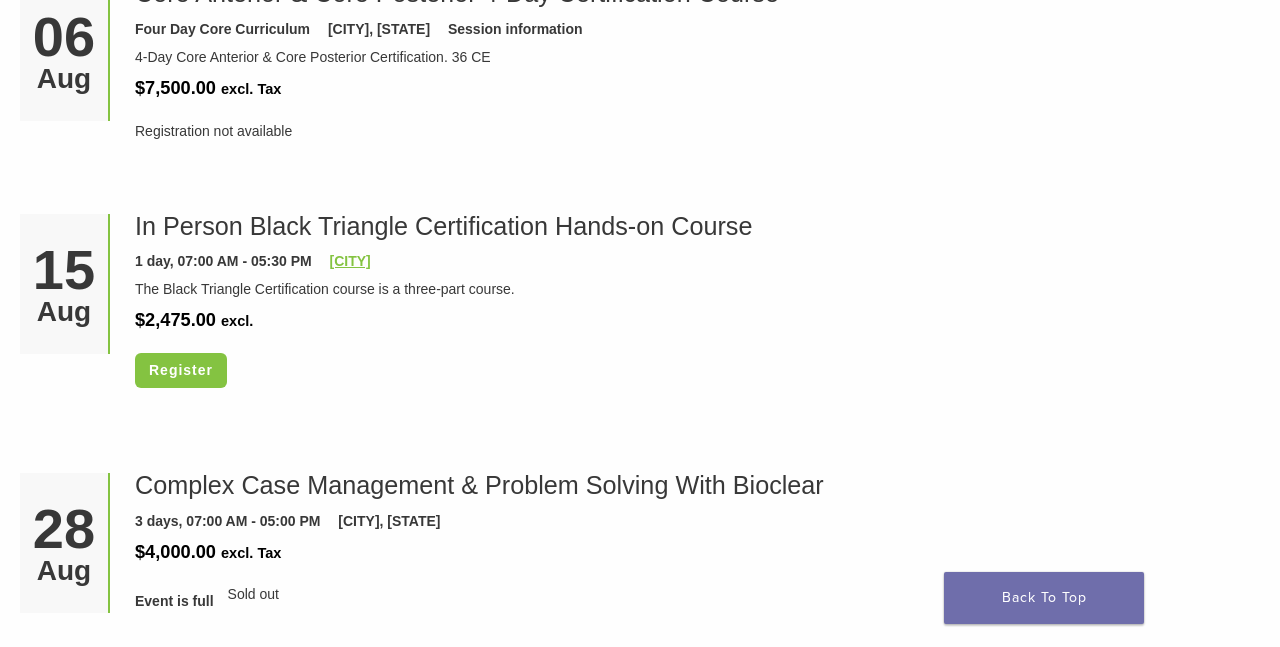 click on "[CITY]" at bounding box center (350, 261) 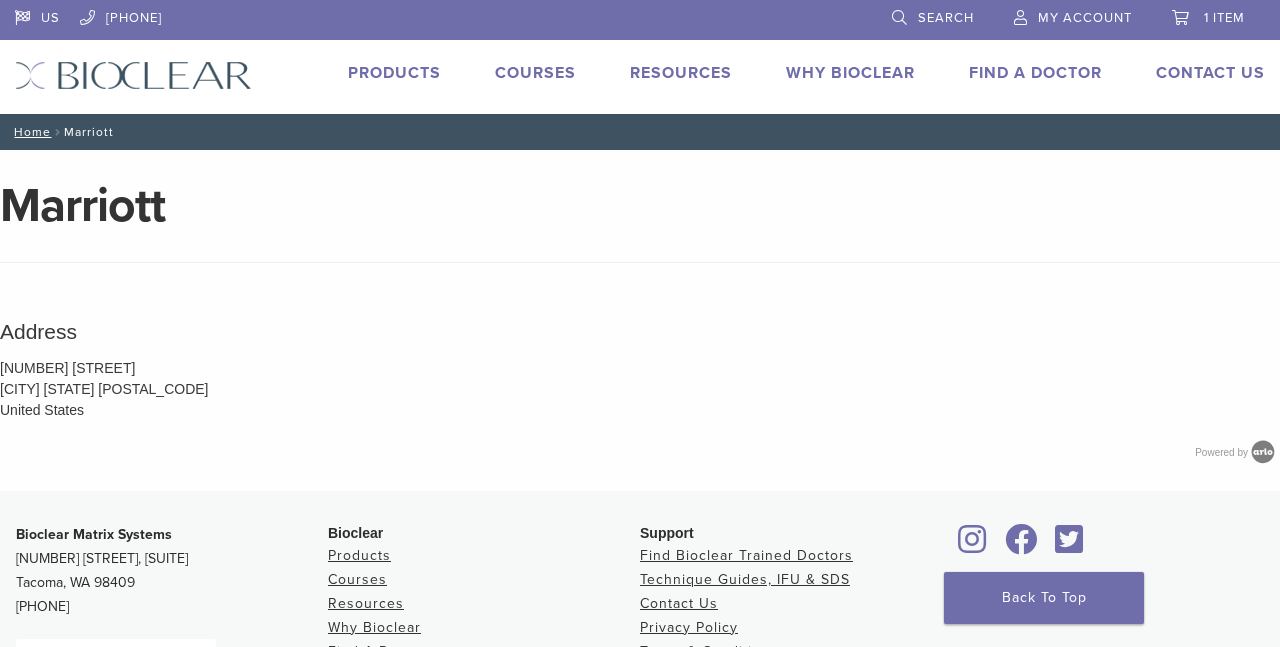 scroll, scrollTop: 0, scrollLeft: 0, axis: both 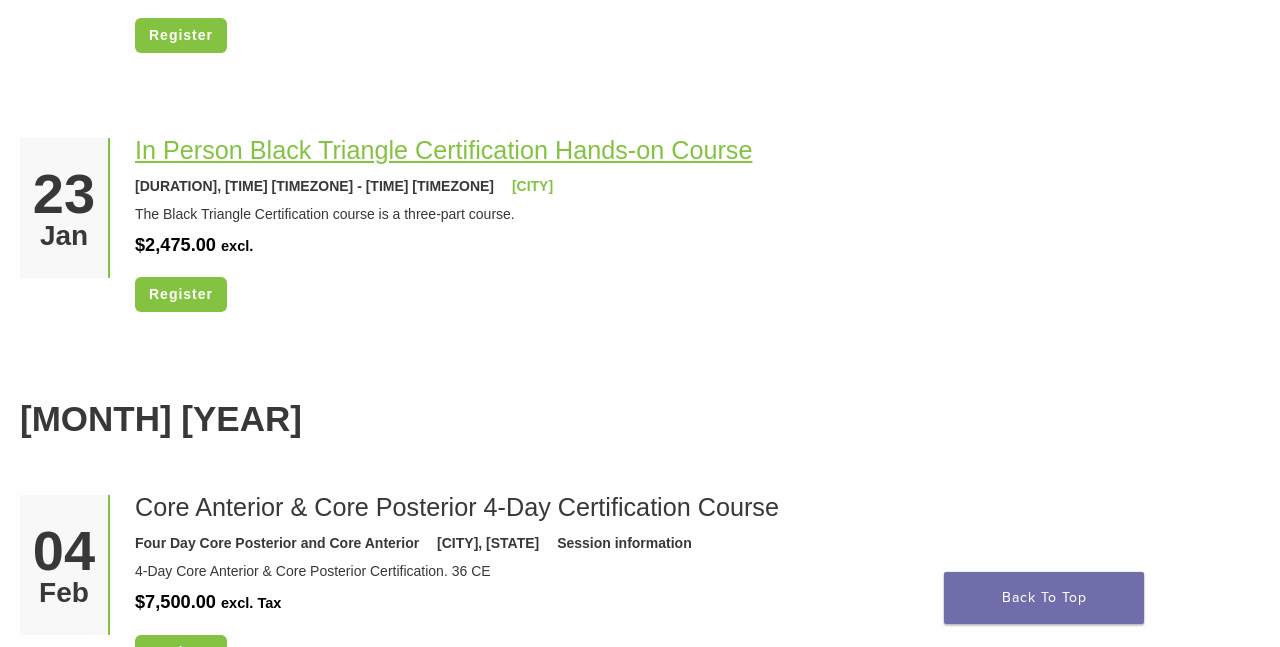 click on "In Person Black Triangle Certification Hands-on Course" at bounding box center [443, 150] 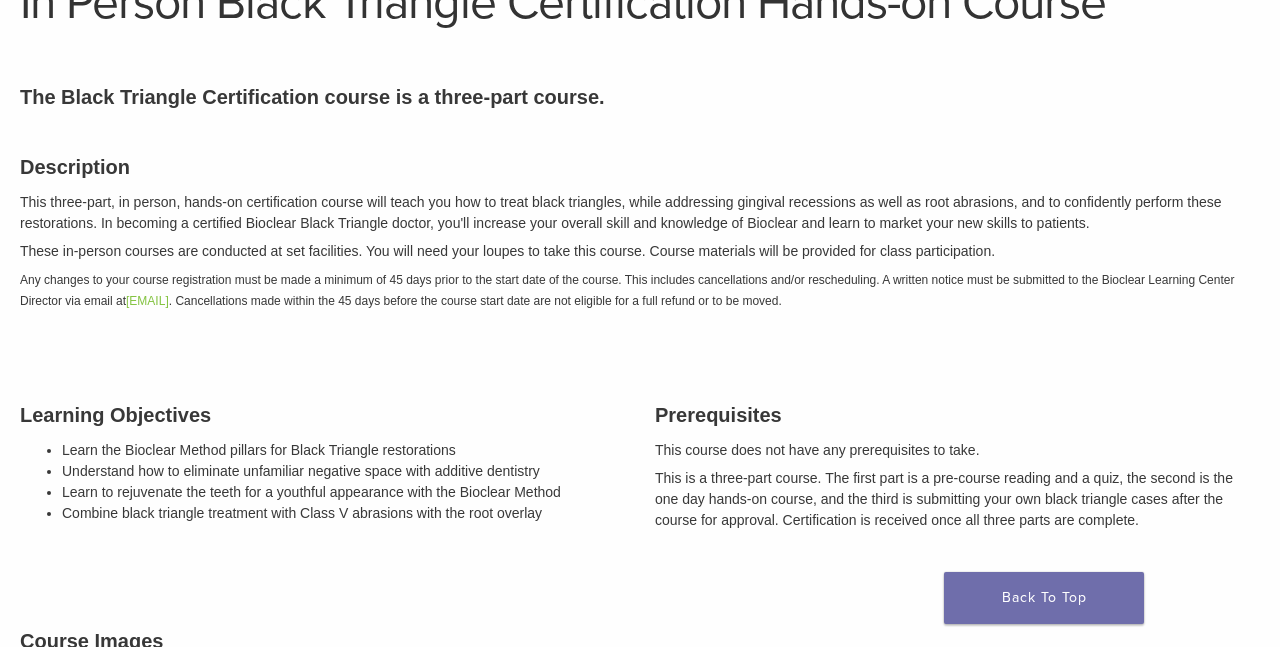 scroll, scrollTop: 0, scrollLeft: 0, axis: both 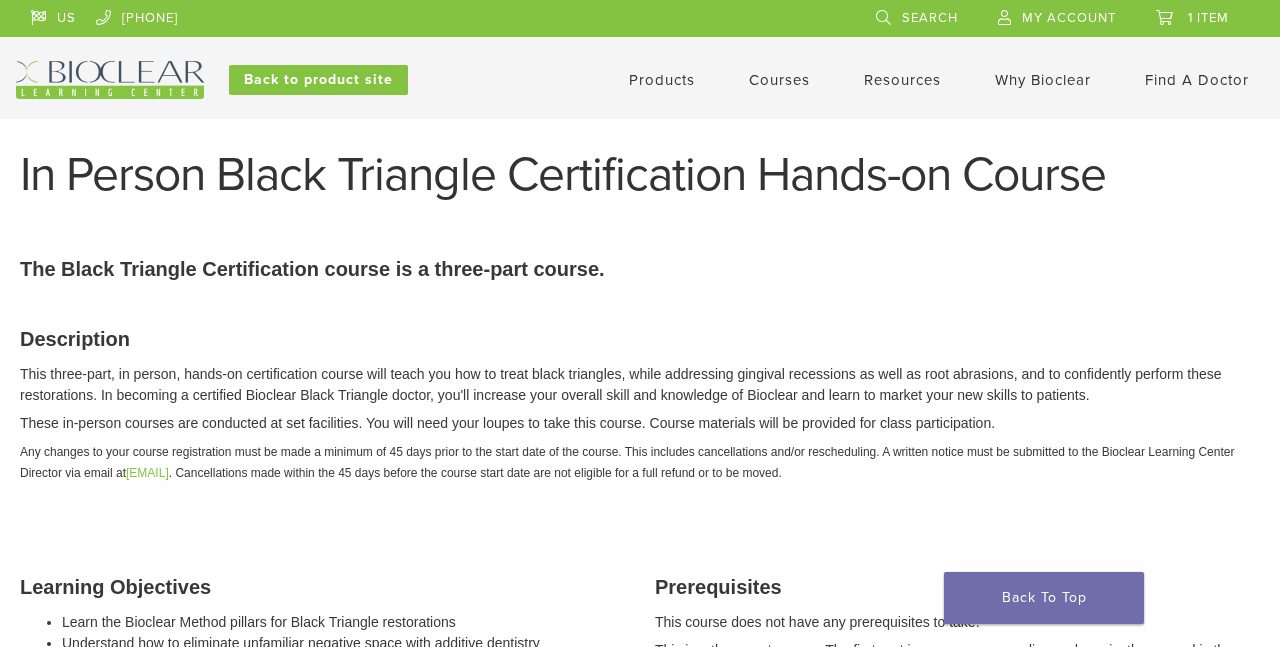 click on "Products" at bounding box center (662, 80) 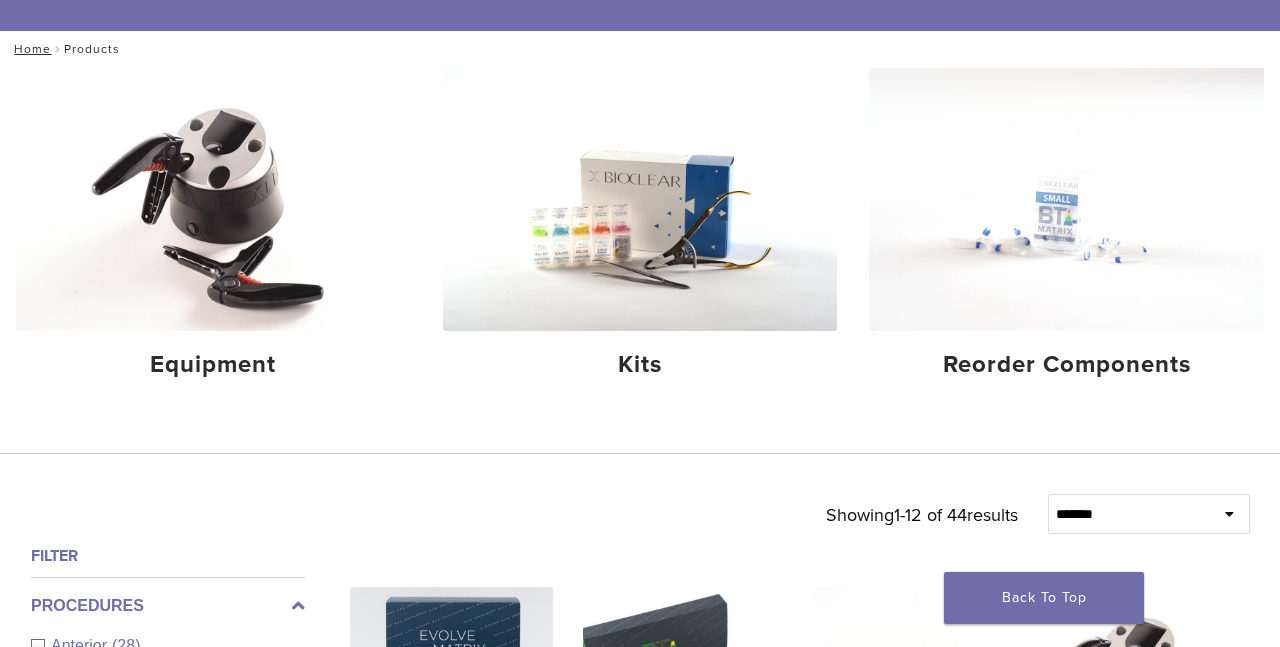 scroll, scrollTop: 202, scrollLeft: 0, axis: vertical 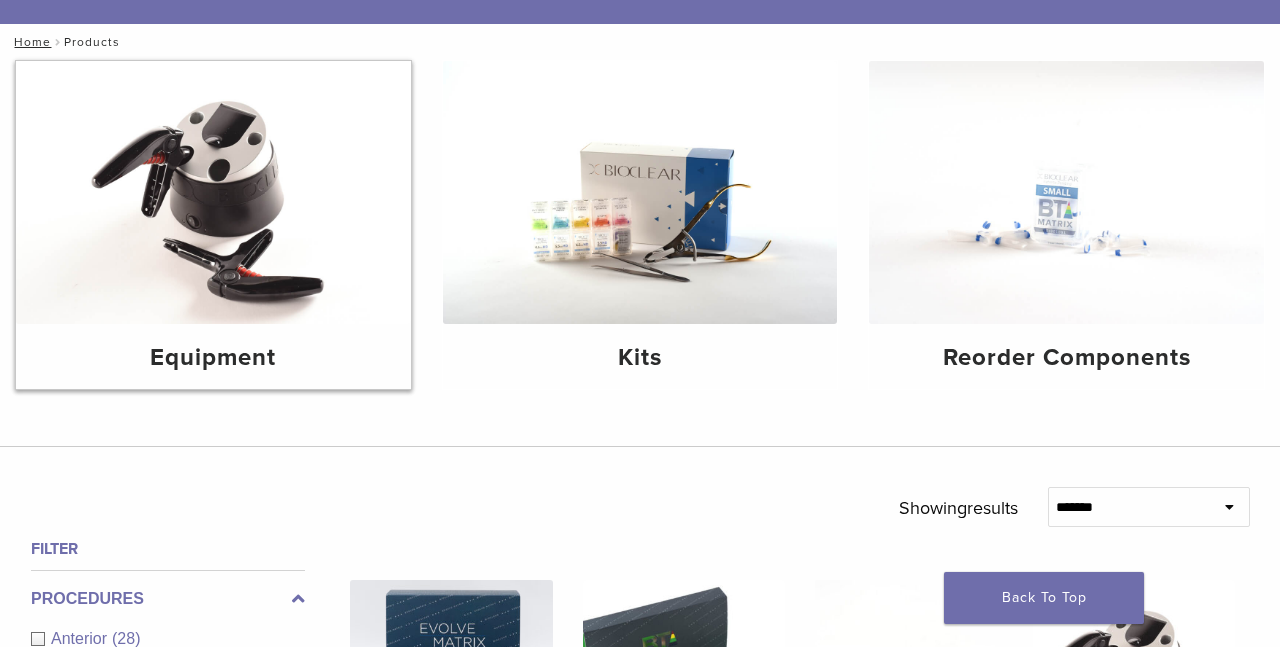 click on "Equipment" at bounding box center (213, 358) 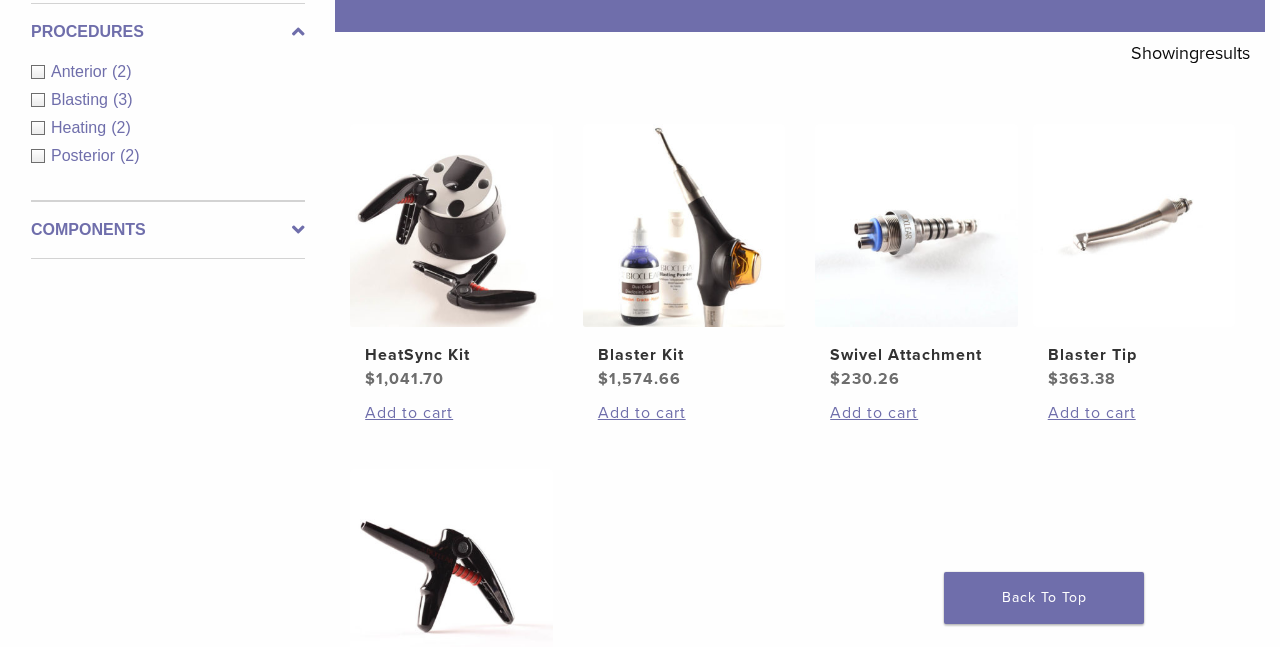 scroll, scrollTop: 341, scrollLeft: 0, axis: vertical 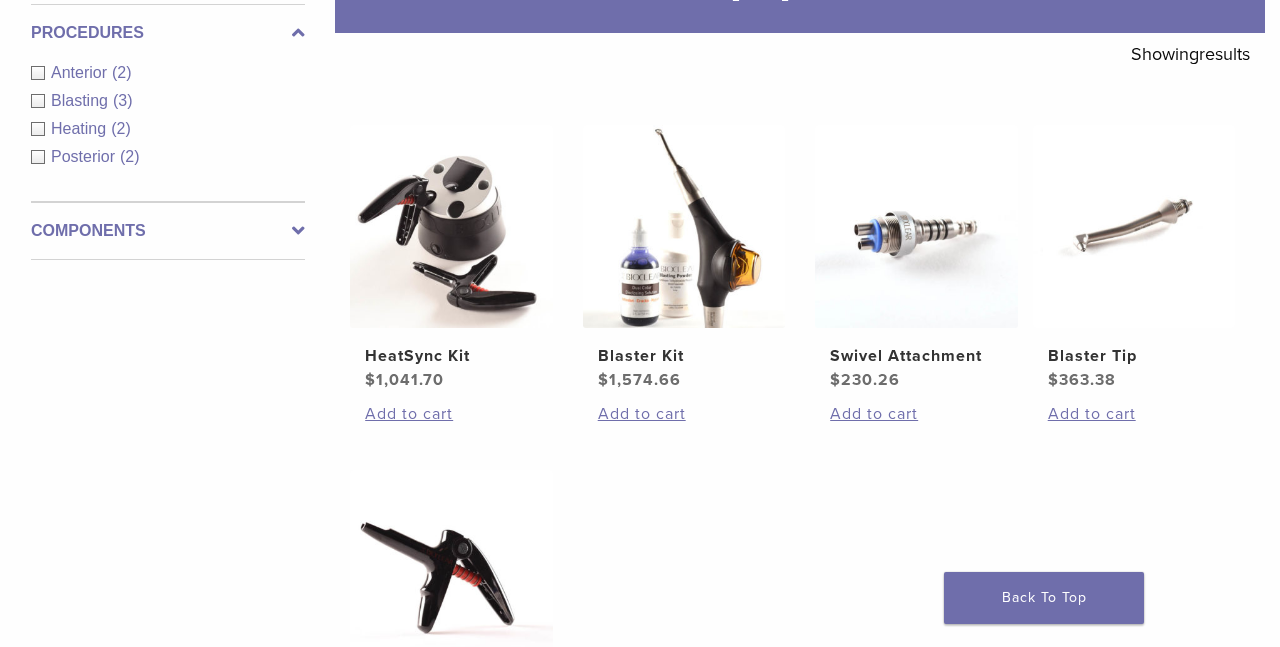 click on "Blasting (3)" at bounding box center (168, 101) 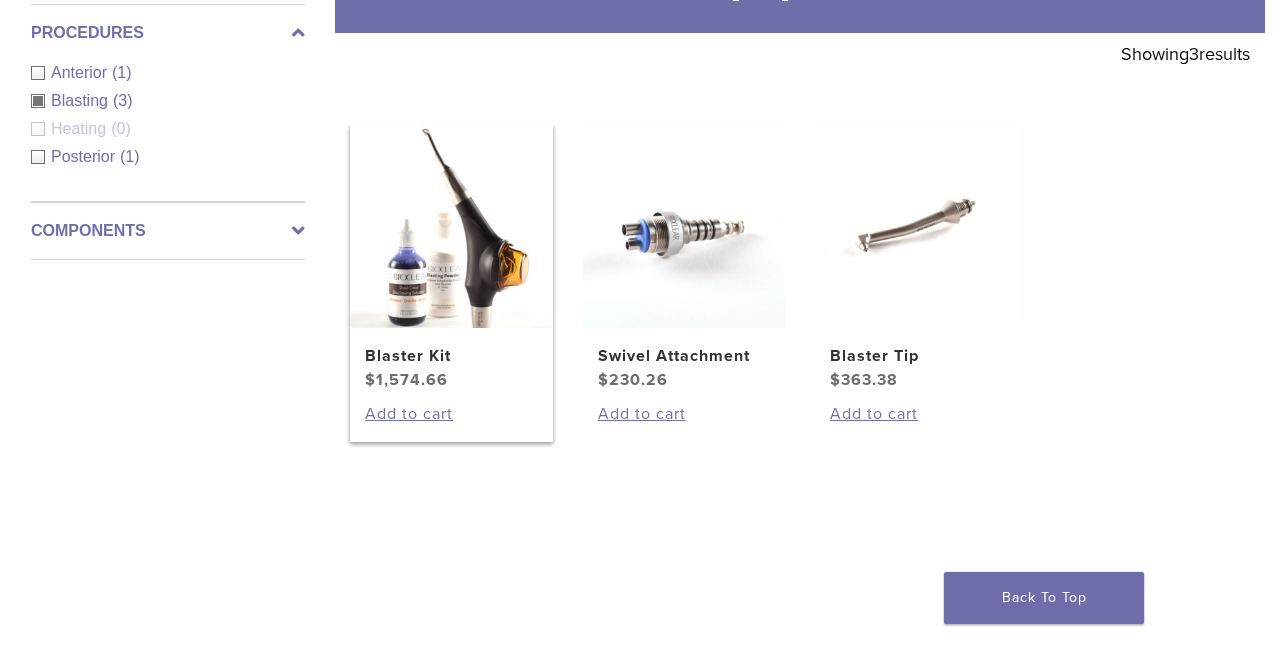 click at bounding box center [451, 226] 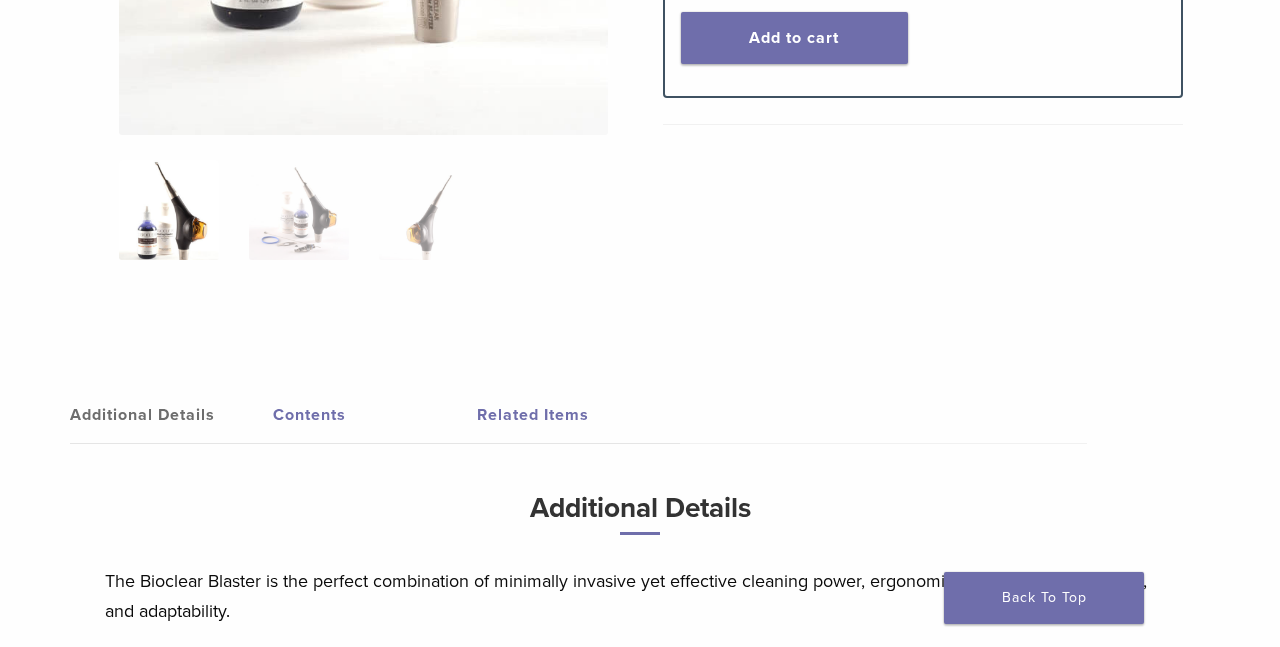 scroll, scrollTop: 742, scrollLeft: 0, axis: vertical 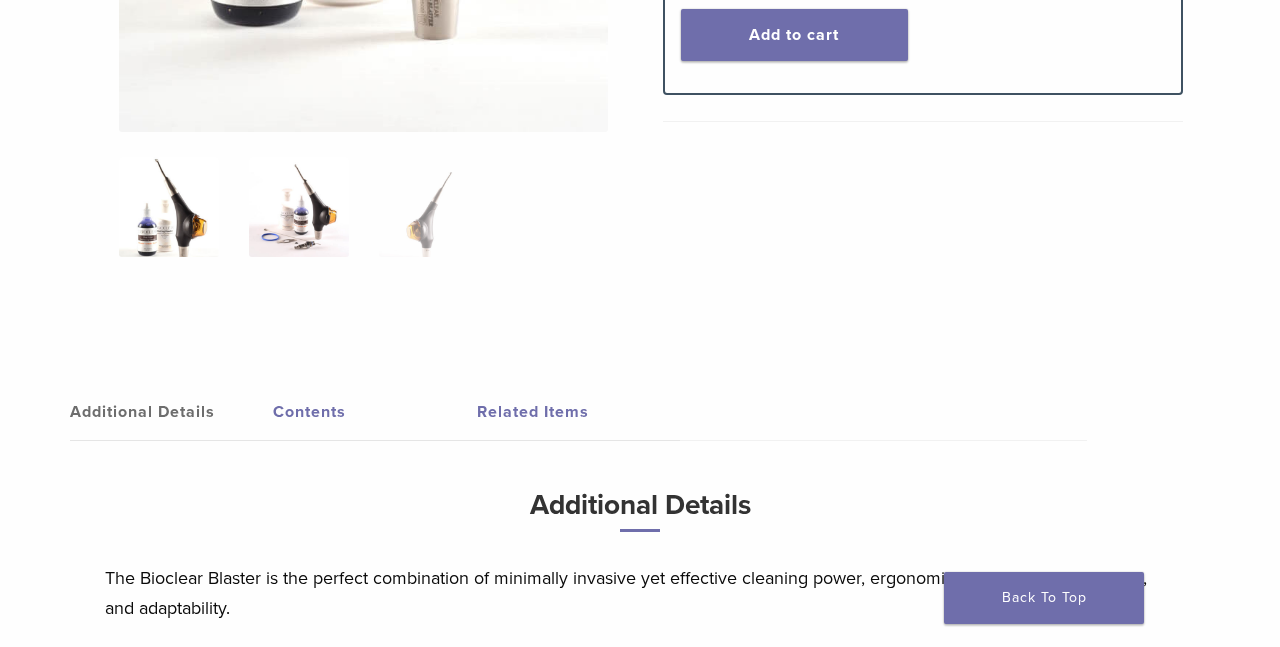 click at bounding box center (299, 207) 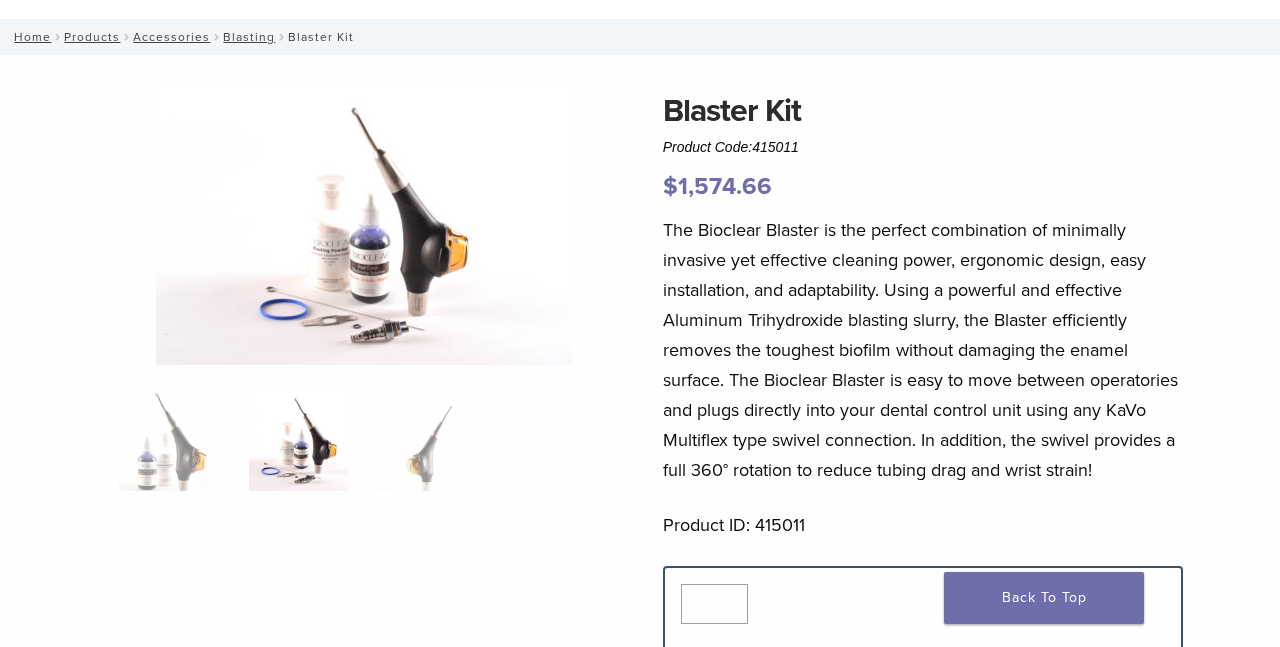 scroll, scrollTop: 23, scrollLeft: 0, axis: vertical 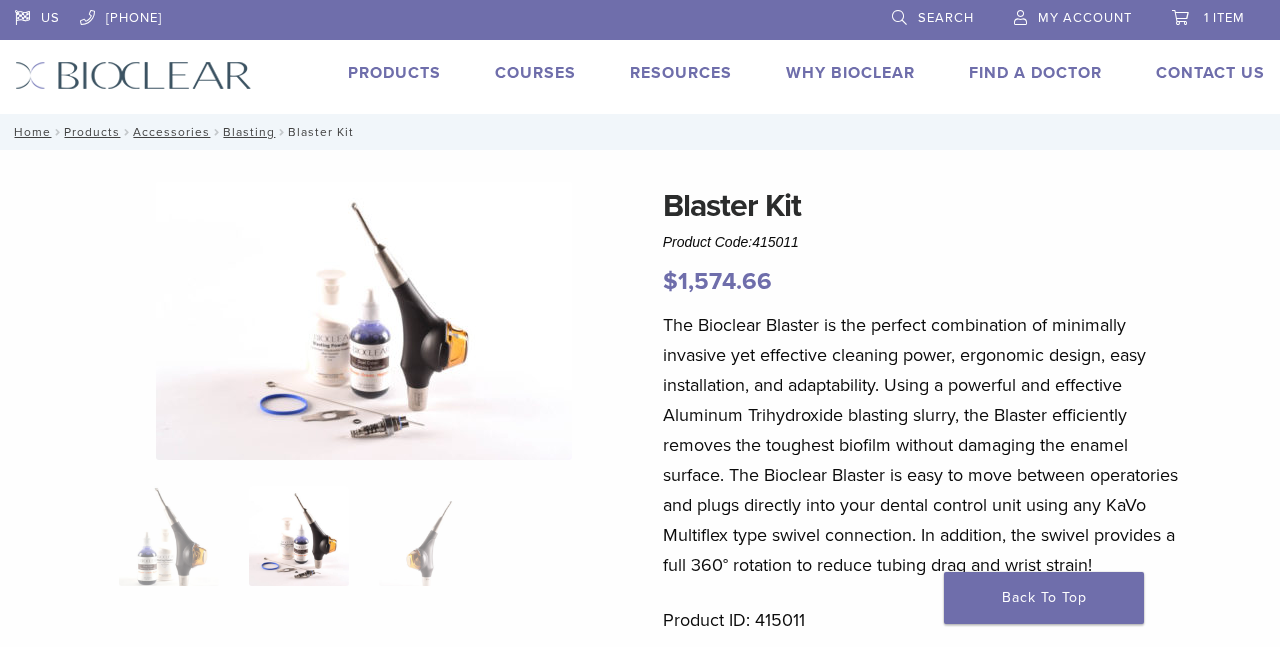 click on "Products" at bounding box center (394, 73) 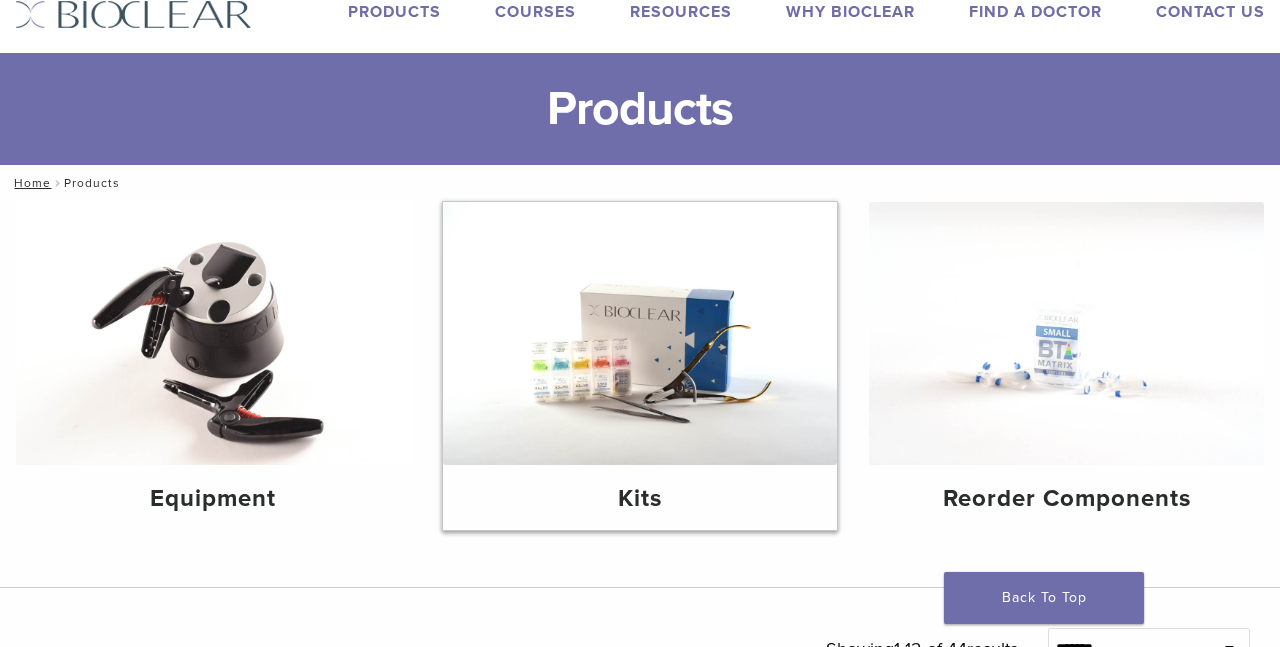 scroll, scrollTop: 66, scrollLeft: 0, axis: vertical 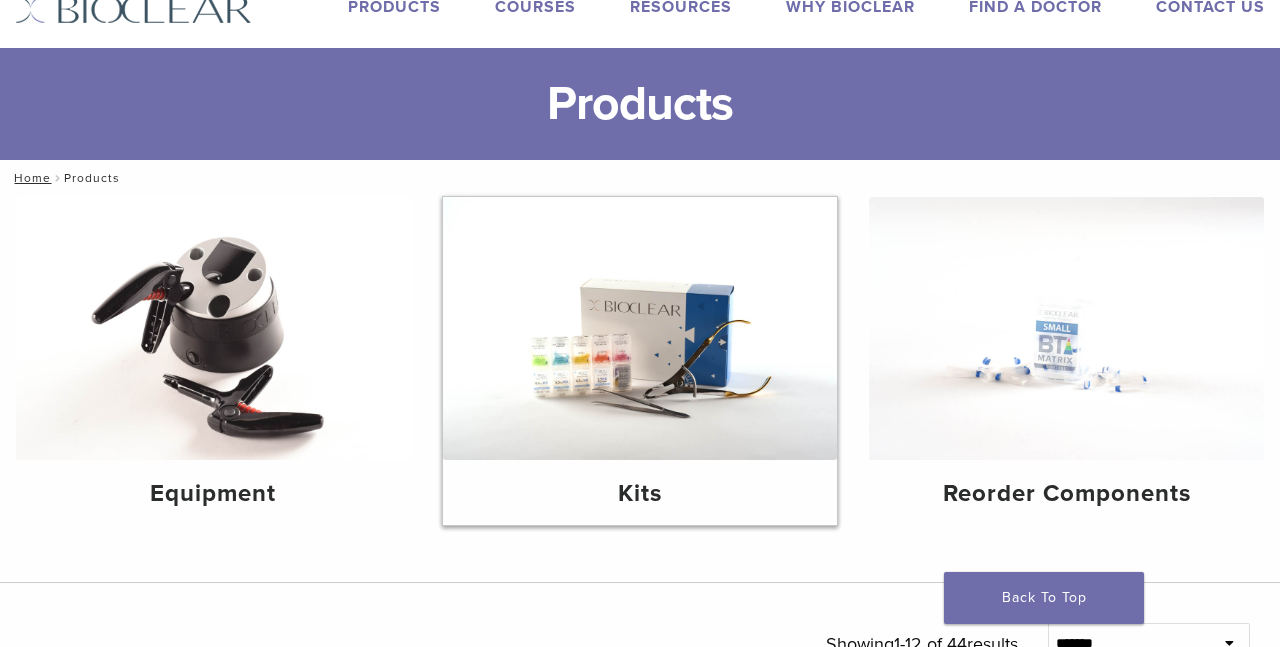 click on "Kits" at bounding box center (640, 494) 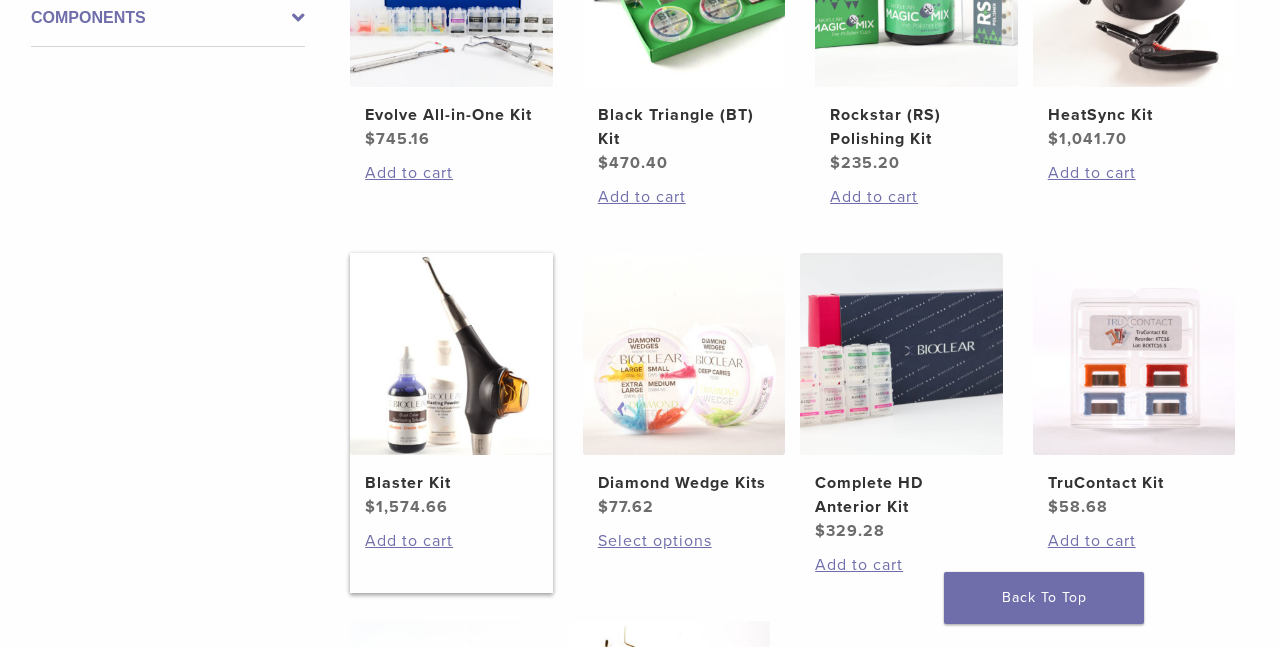 scroll, scrollTop: 584, scrollLeft: 0, axis: vertical 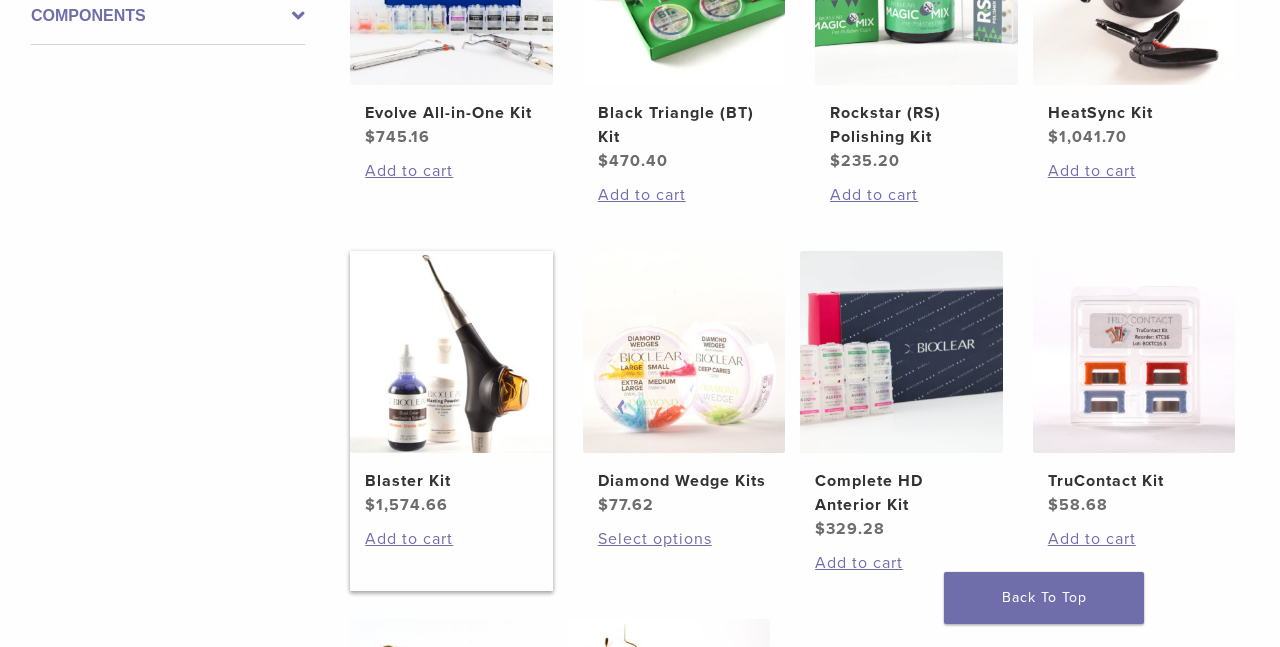 click at bounding box center (451, 352) 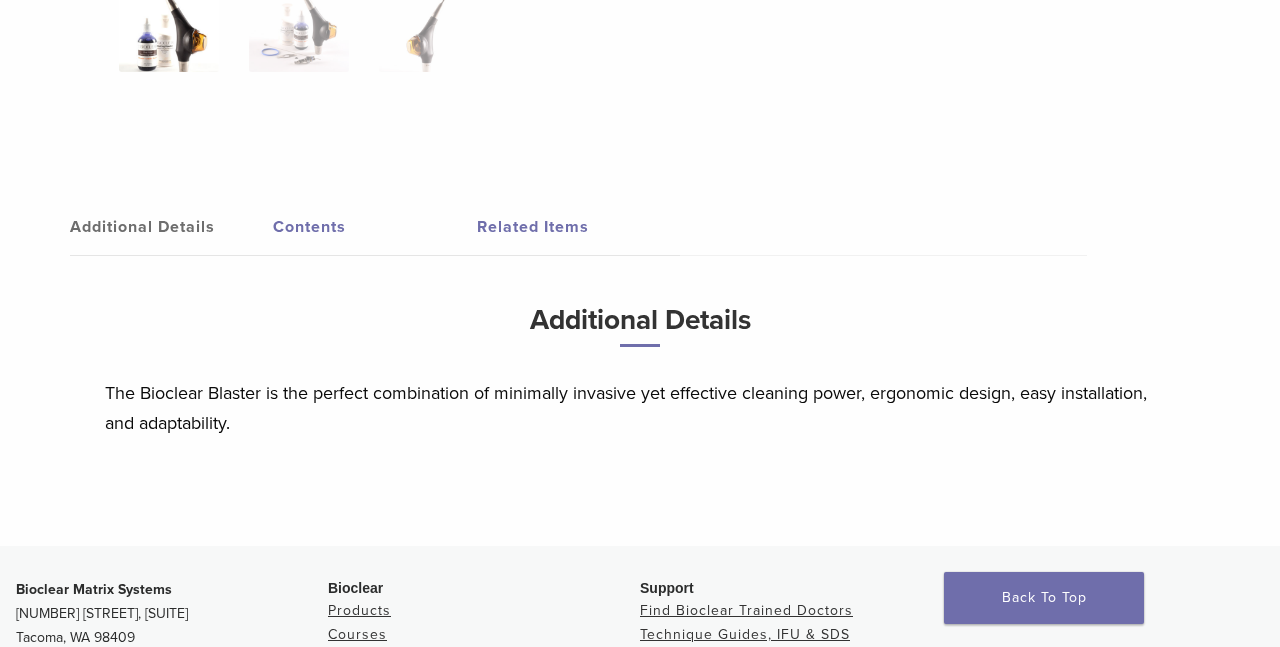 scroll, scrollTop: 948, scrollLeft: 0, axis: vertical 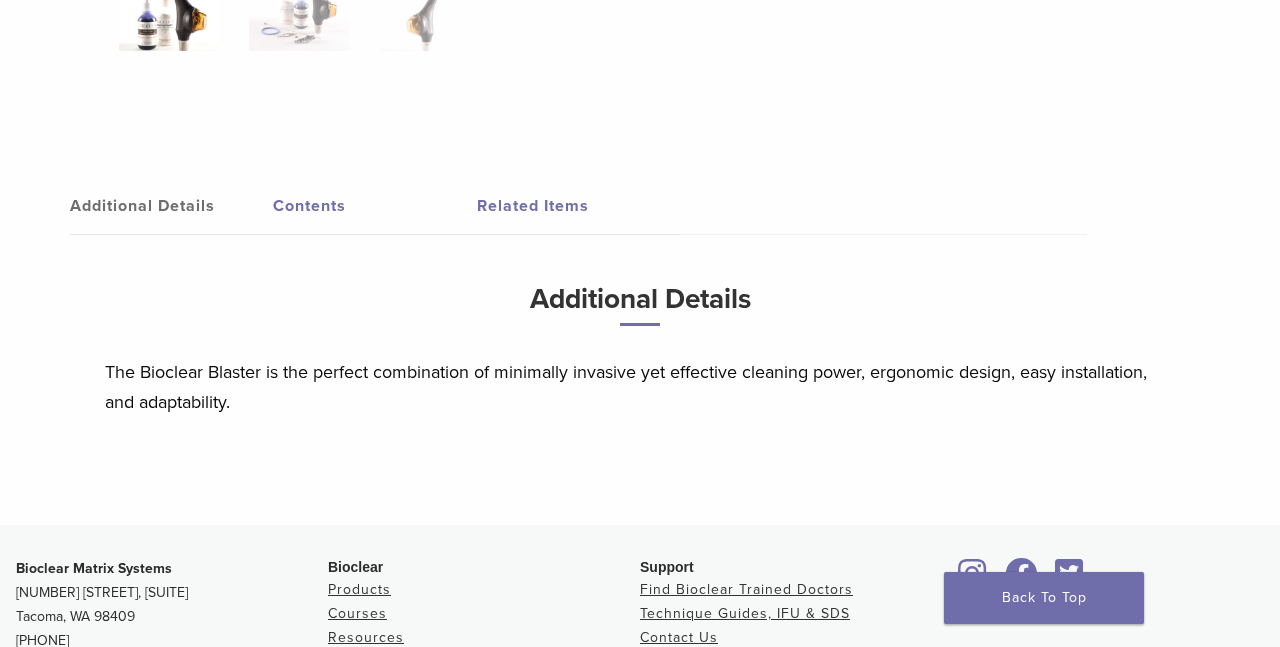 click on "Additional Details" at bounding box center (171, 206) 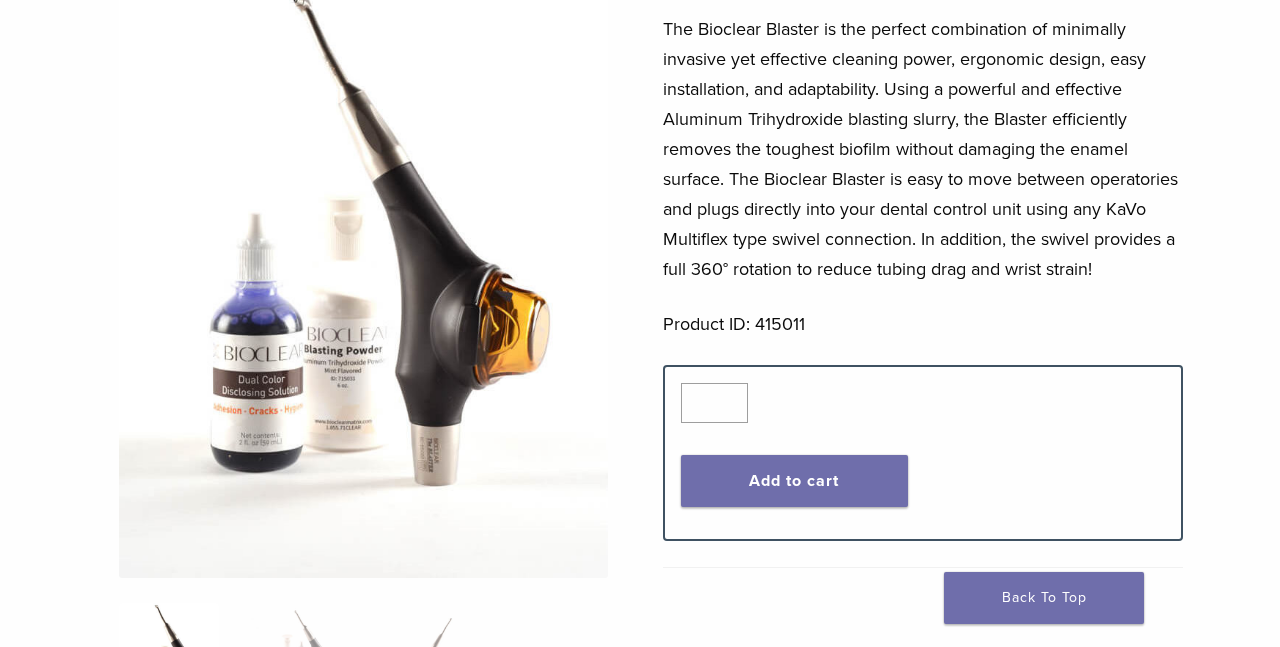 scroll, scrollTop: 121, scrollLeft: 0, axis: vertical 